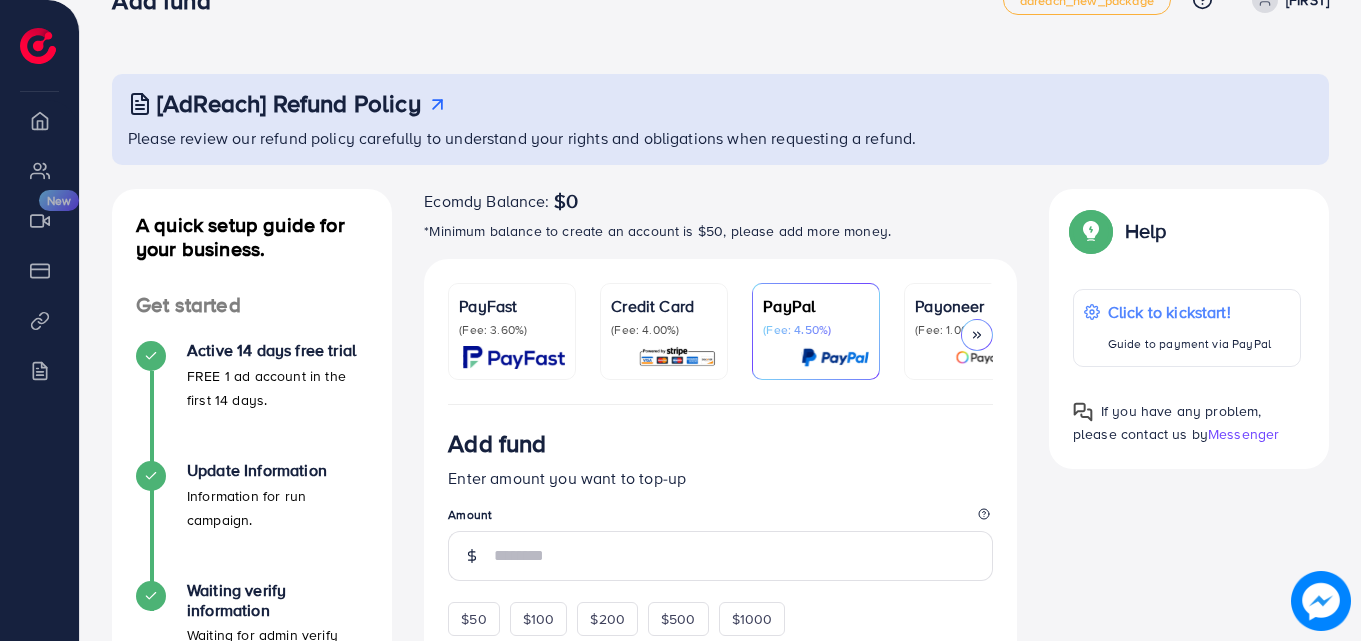 scroll, scrollTop: 0, scrollLeft: 0, axis: both 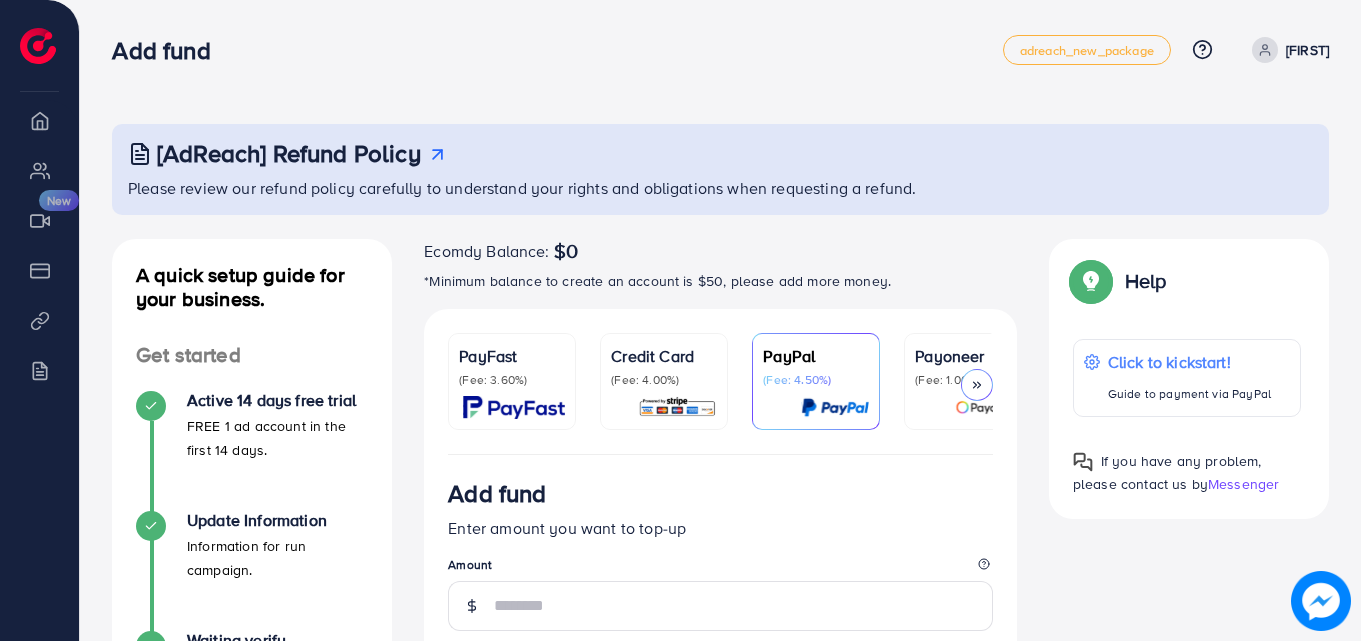 click on "ahsan" at bounding box center (1286, 50) 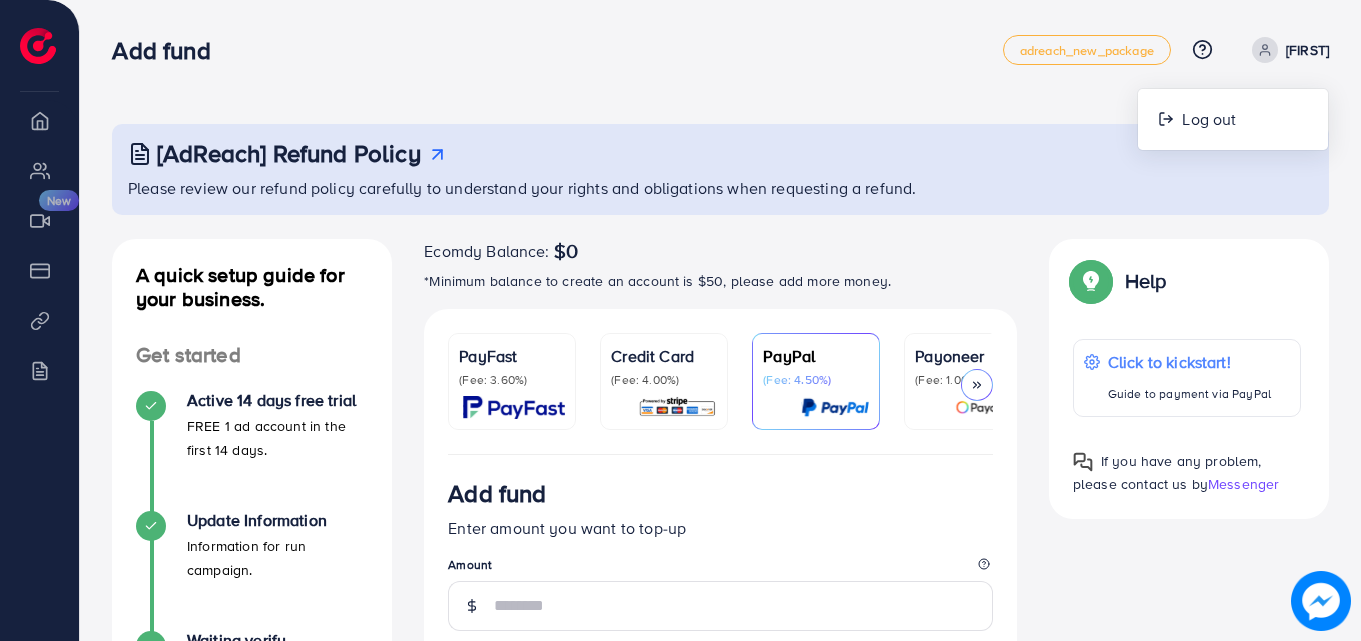 click on "Add fund" at bounding box center [557, 50] 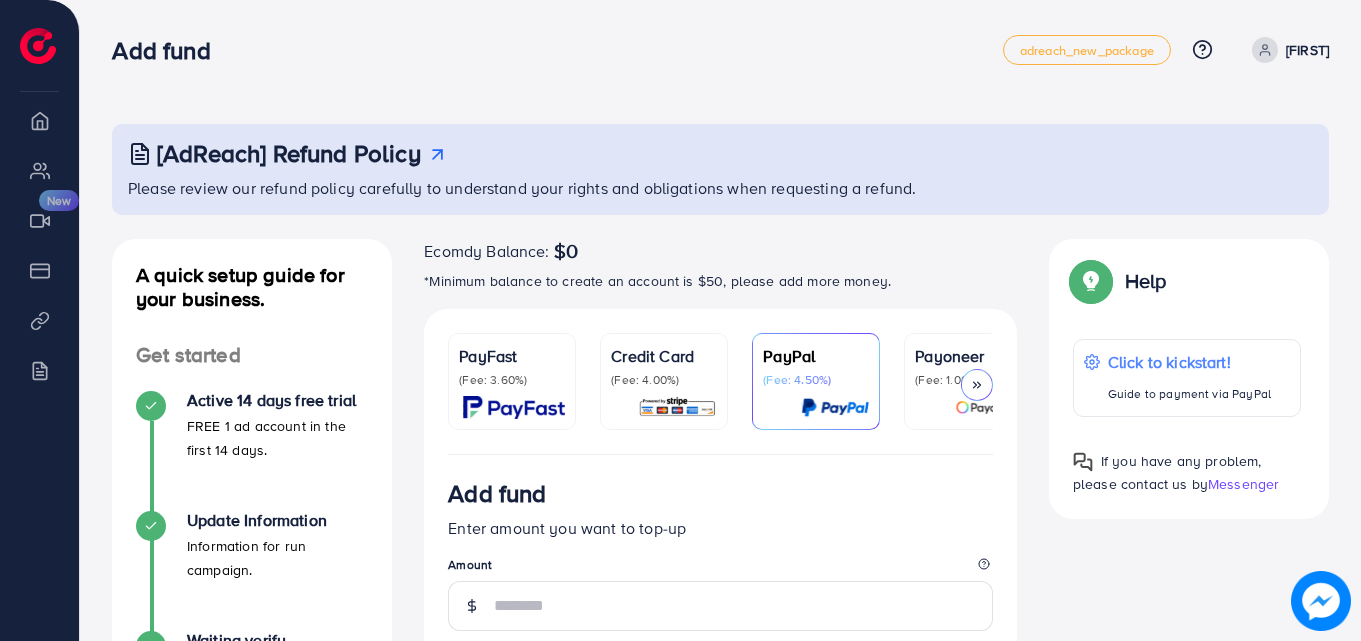 drag, startPoint x: 871, startPoint y: 36, endPoint x: 870, endPoint y: 25, distance: 11.045361 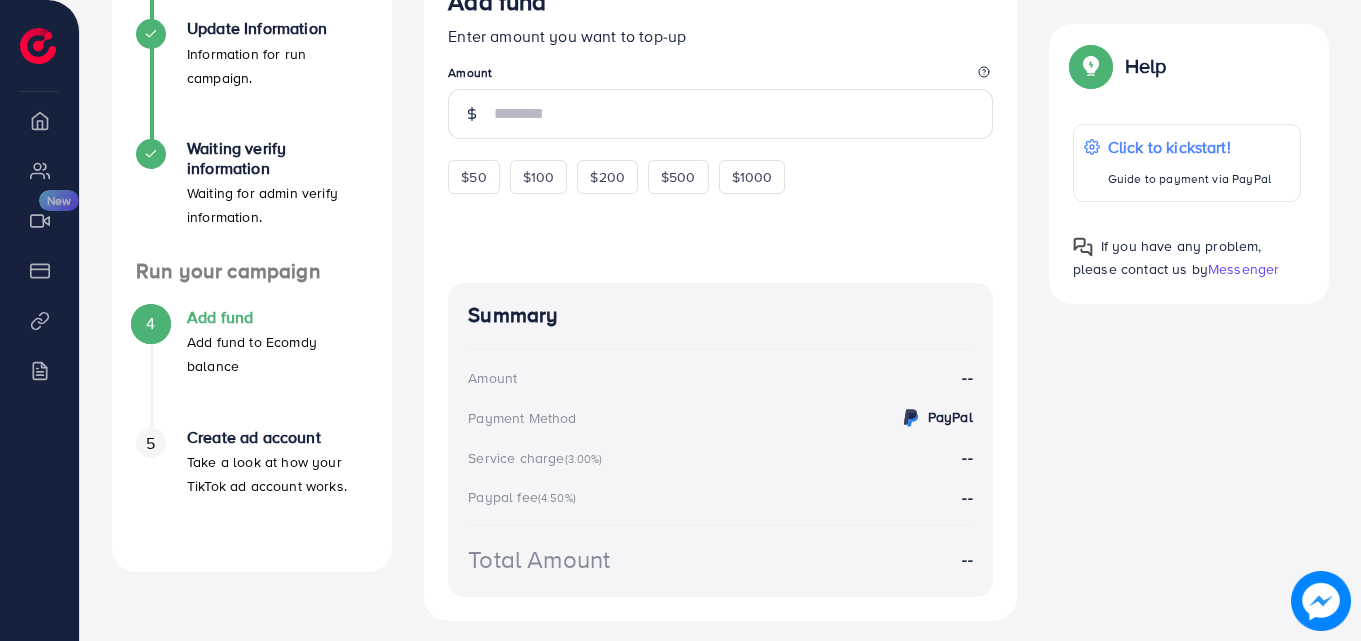 scroll, scrollTop: 500, scrollLeft: 0, axis: vertical 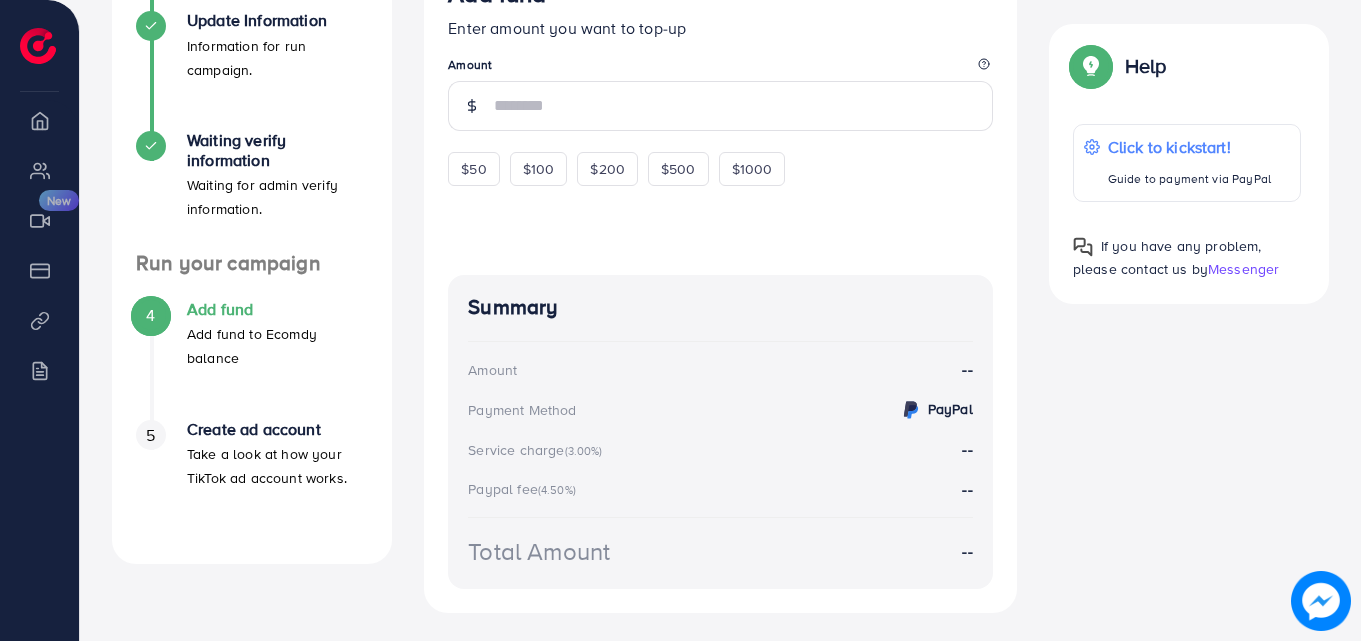 click on "Create ad account" at bounding box center (277, 429) 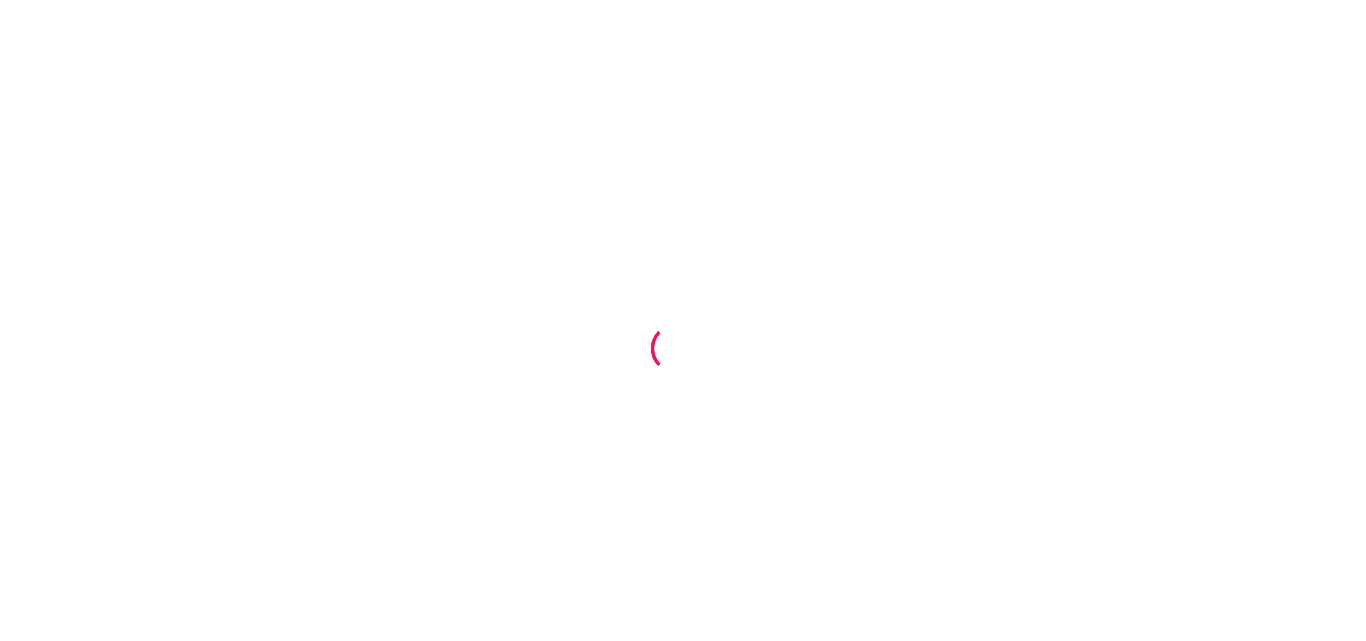 scroll, scrollTop: 0, scrollLeft: 0, axis: both 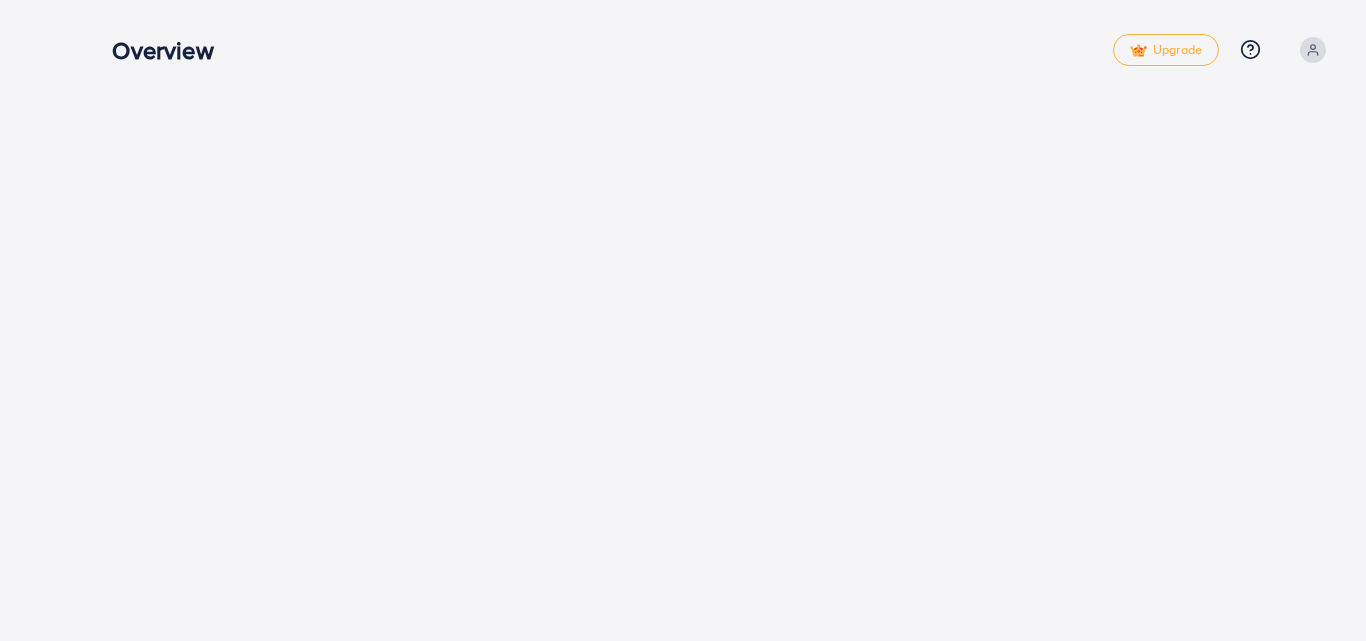 drag, startPoint x: 109, startPoint y: 51, endPoint x: 279, endPoint y: 80, distance: 172.4558 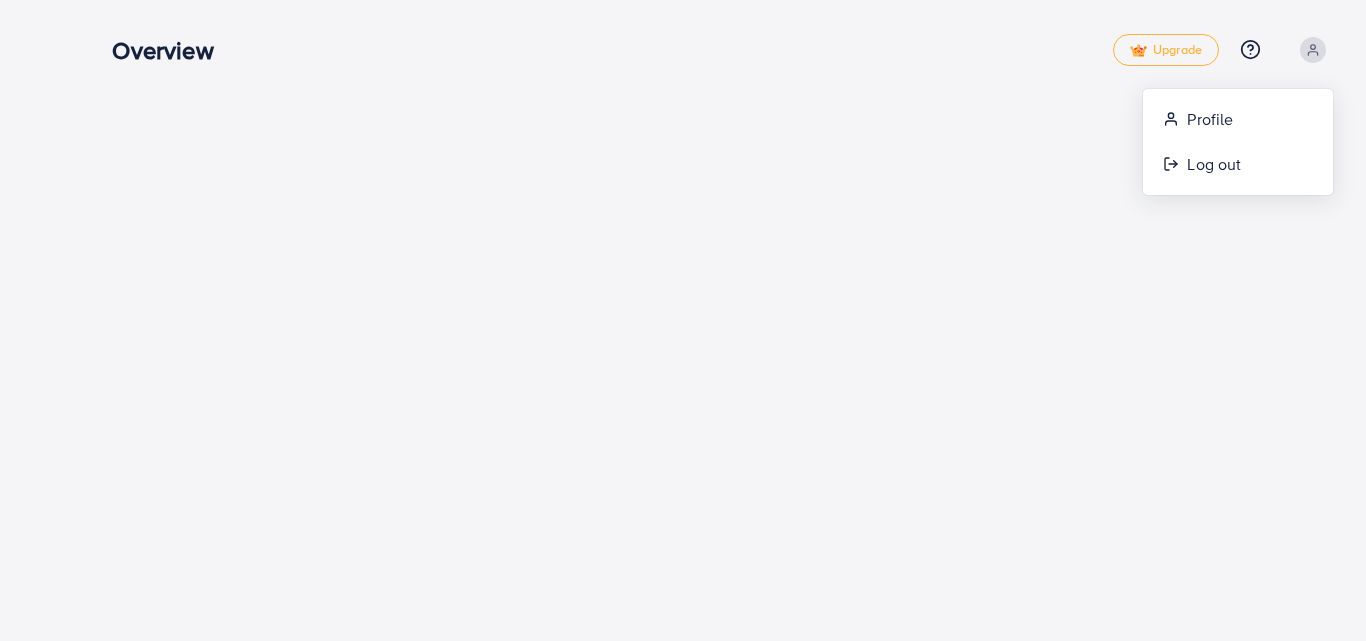 click on "Overview   Upgrade  Help Center Contact Support Plans and Pricing Term and policy About Us    Profile Log out" at bounding box center (683, 320) 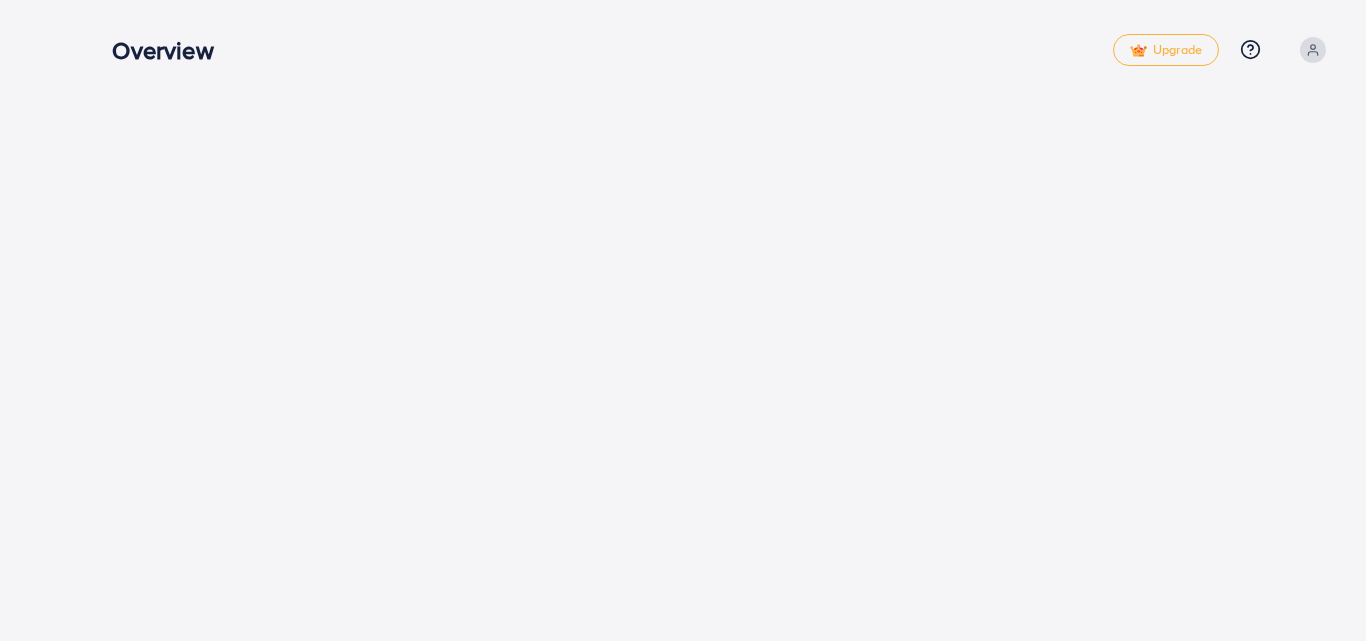 drag, startPoint x: 947, startPoint y: 244, endPoint x: 405, endPoint y: 196, distance: 544.12134 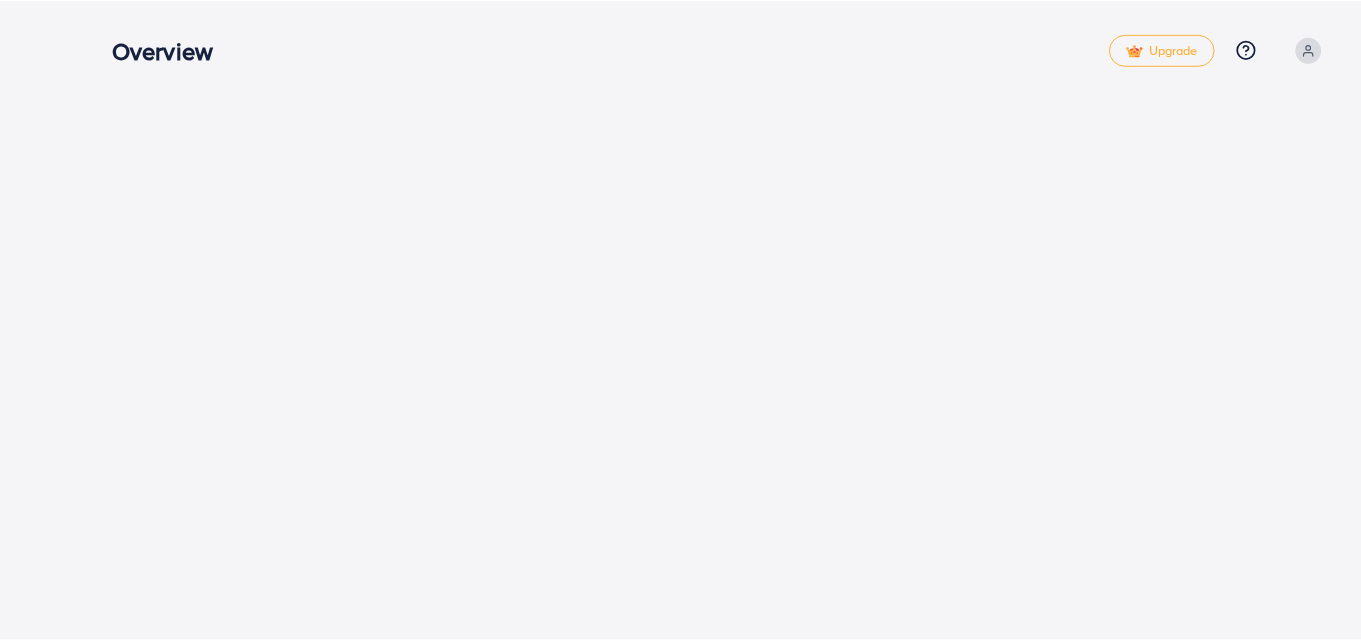 scroll, scrollTop: 0, scrollLeft: 0, axis: both 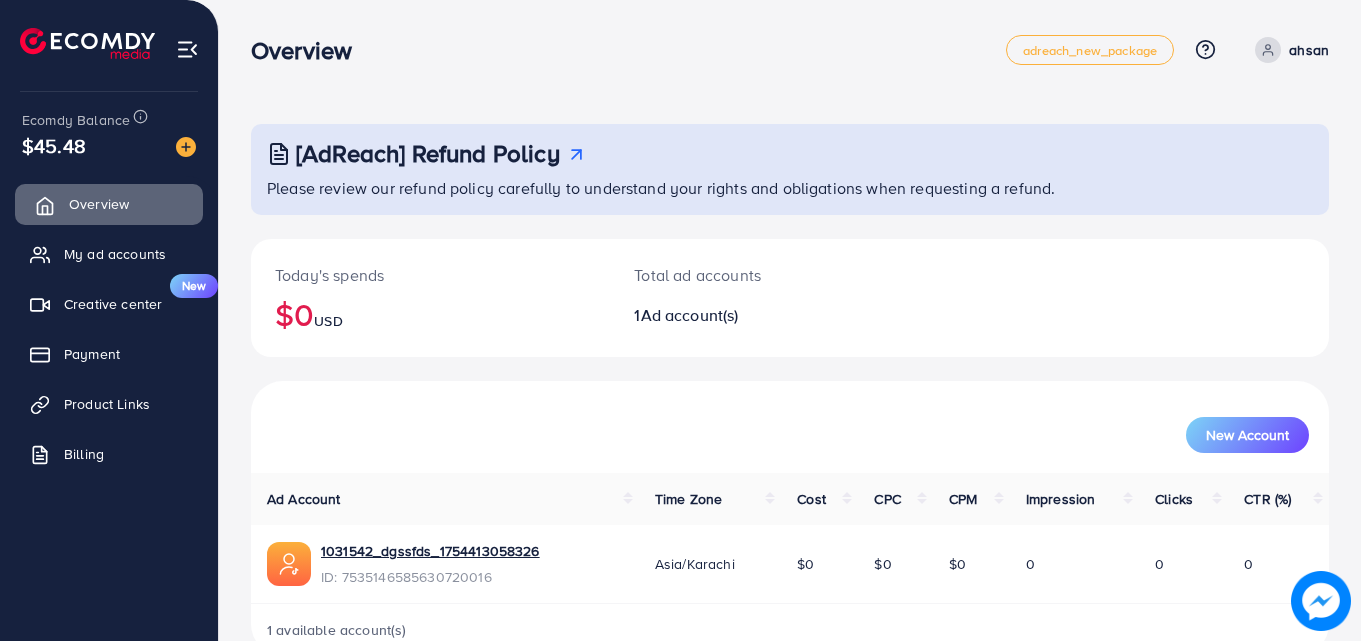 drag, startPoint x: 150, startPoint y: 249, endPoint x: 154, endPoint y: 217, distance: 32.24903 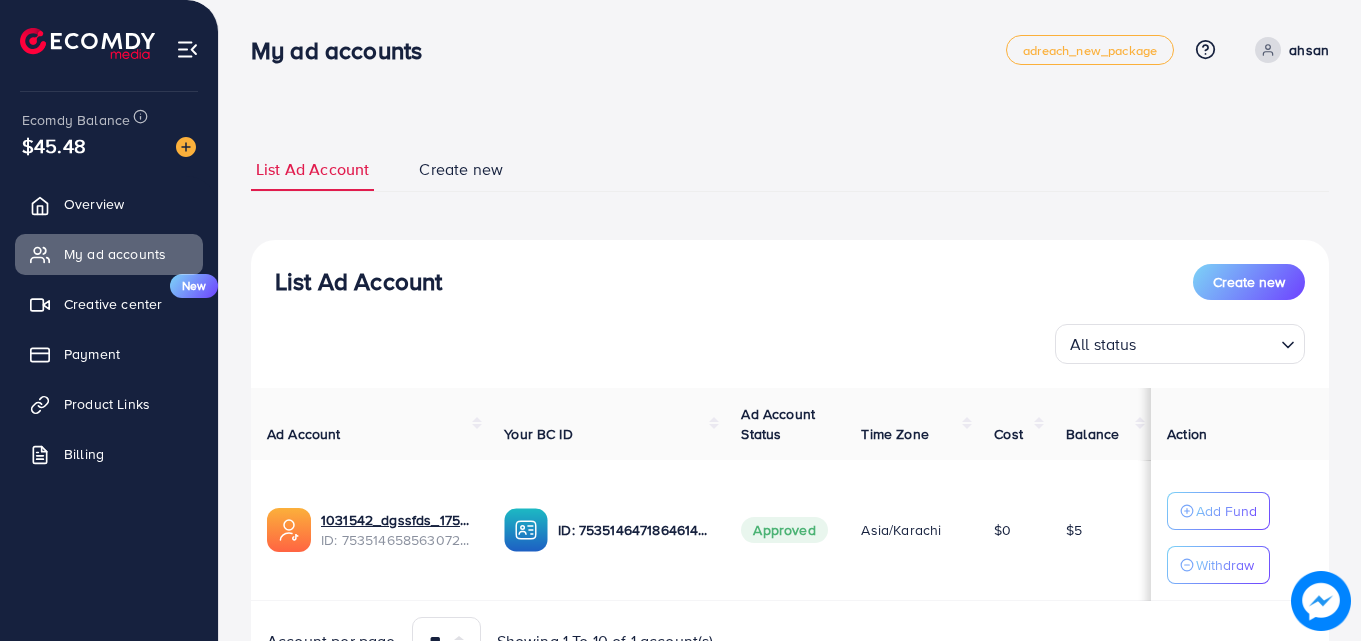 scroll, scrollTop: 100, scrollLeft: 0, axis: vertical 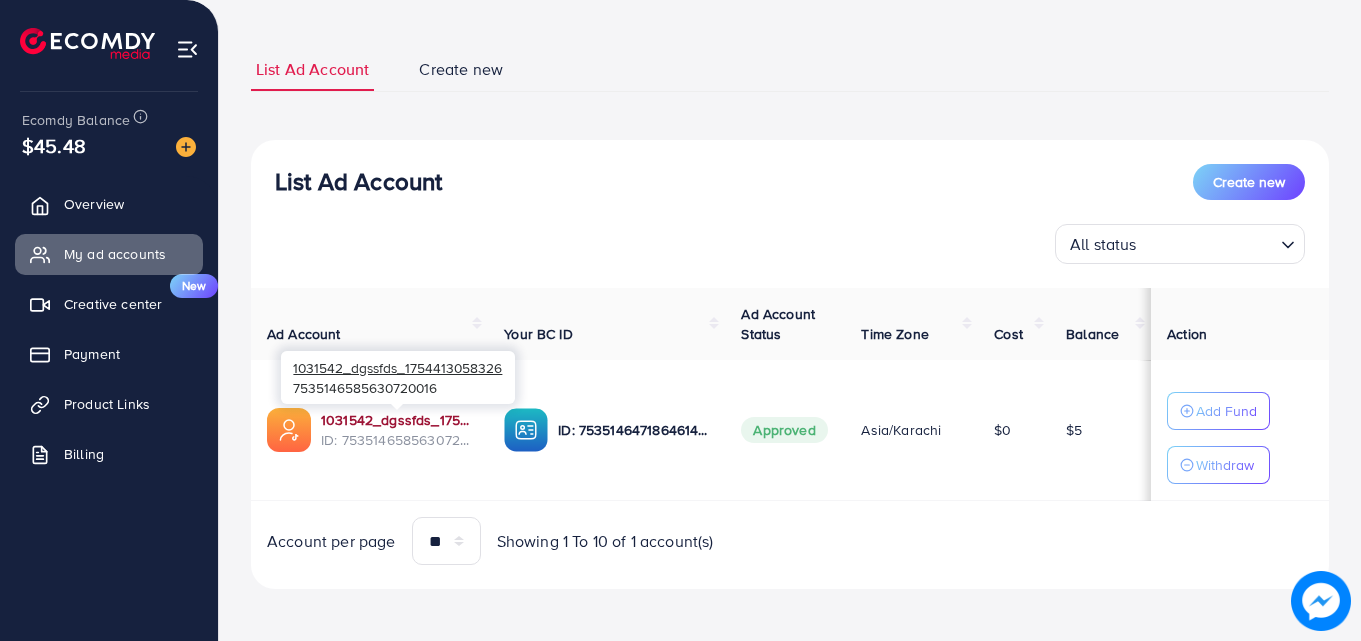 click on "1031542_dgssfds_1754413058326" at bounding box center (396, 420) 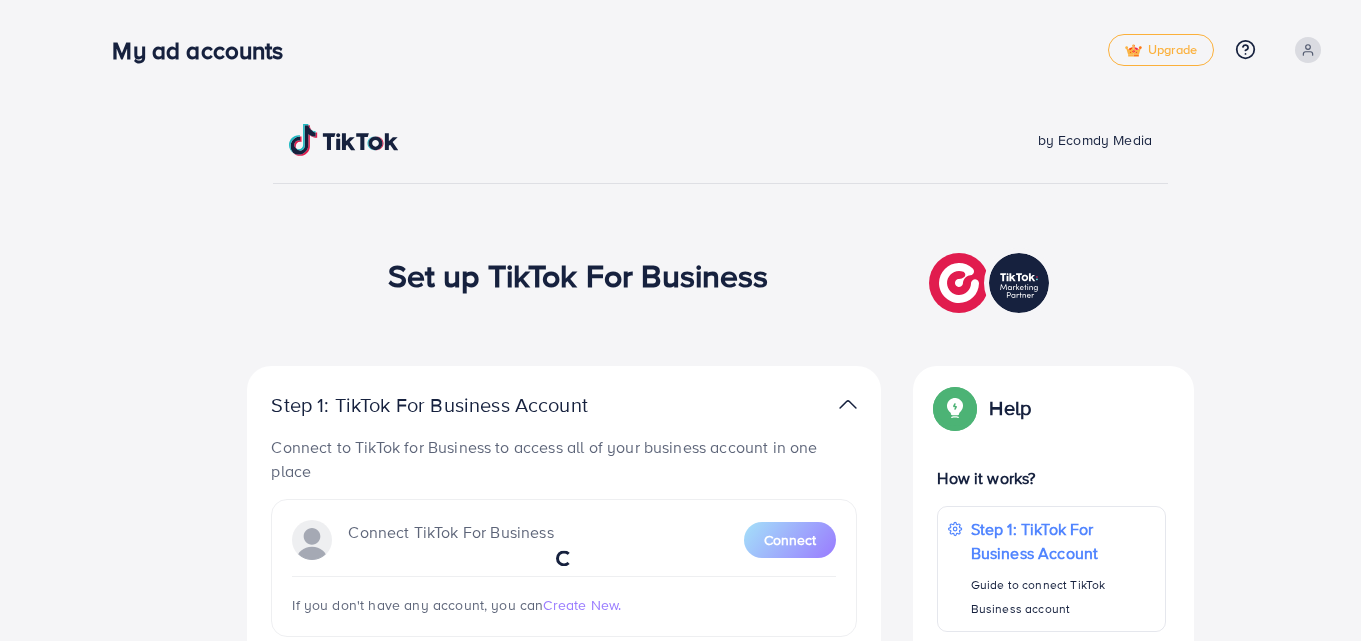 scroll, scrollTop: 0, scrollLeft: 0, axis: both 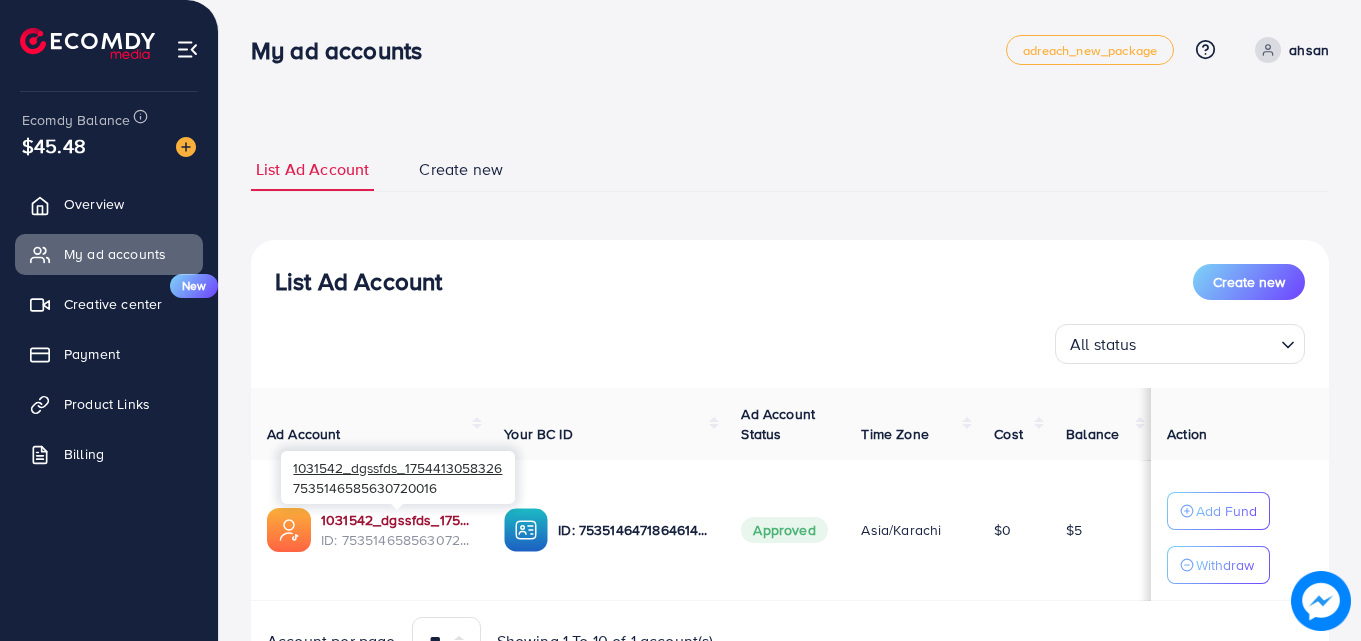 click on "1031542_dgssfds_1754413058326" at bounding box center (396, 520) 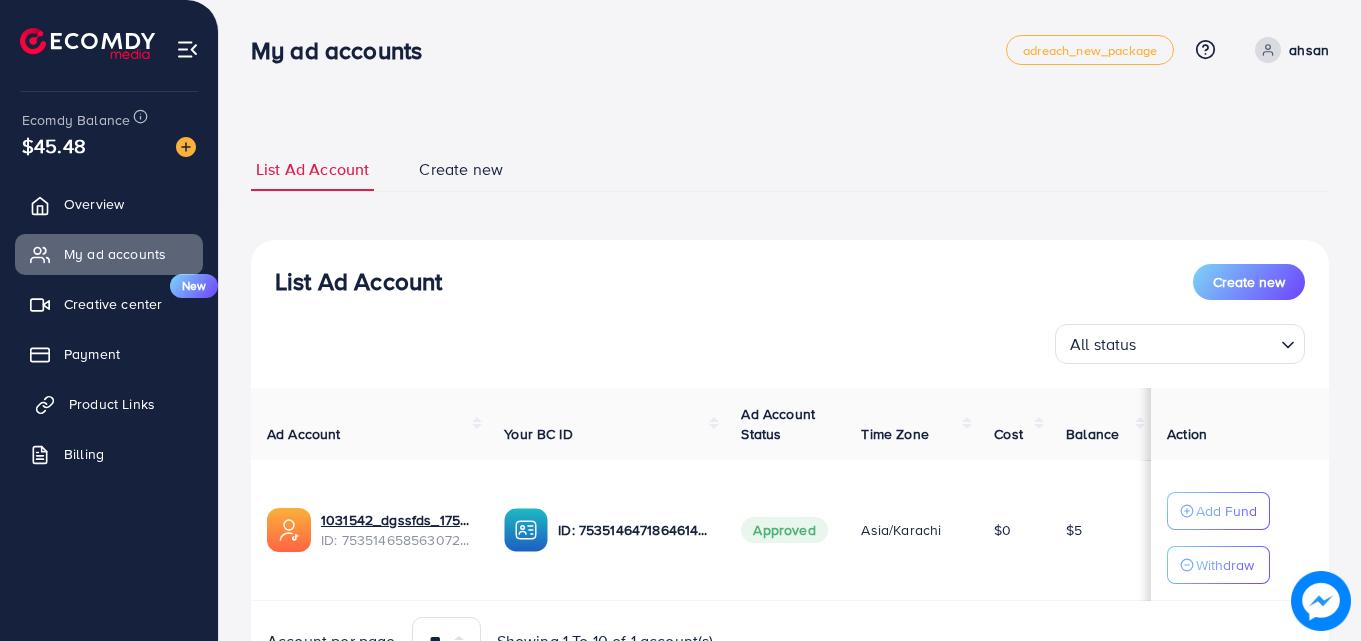click on "Product Links" at bounding box center (112, 404) 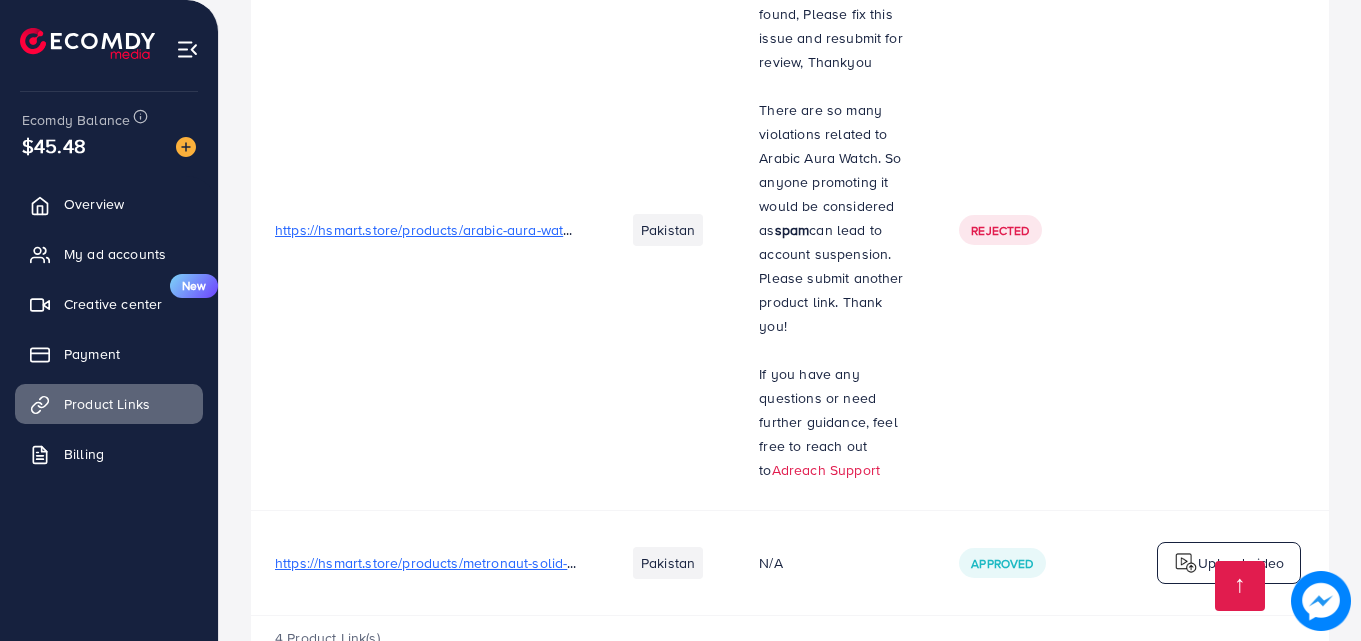 scroll, scrollTop: 893, scrollLeft: 0, axis: vertical 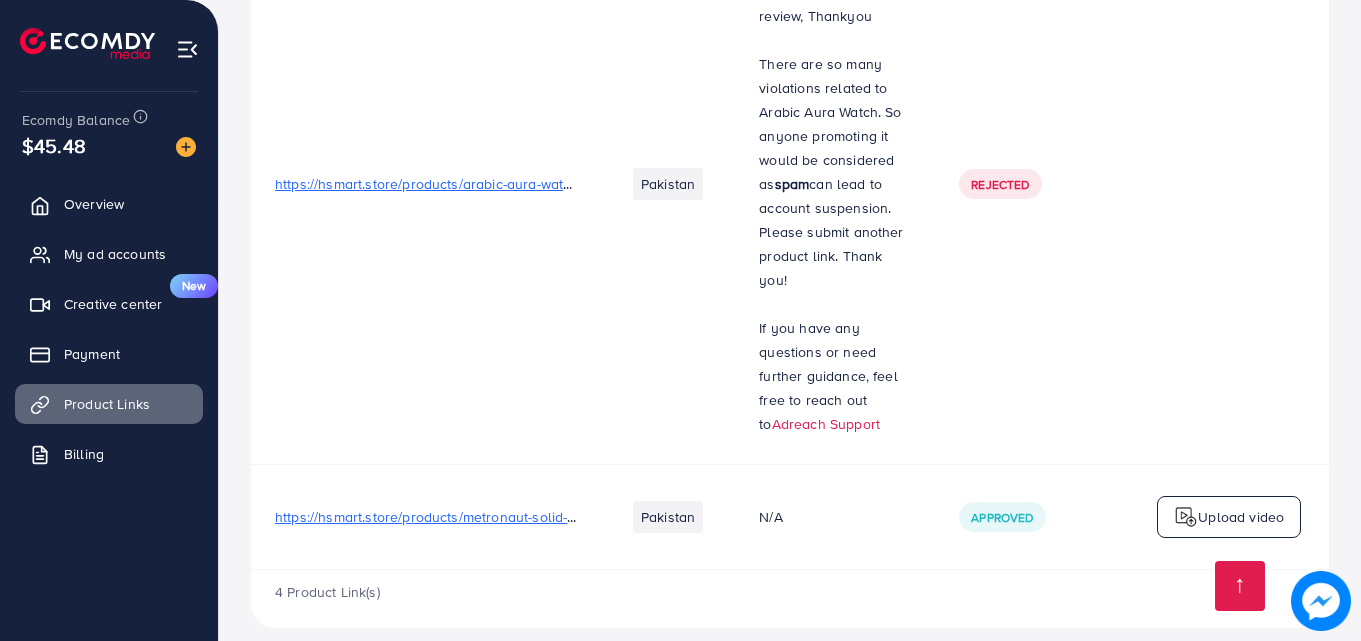 click on "https://hsmart.store/products/metronaut-solid-men-track-suit-casual-sporty-fashion-outfit-inspo" at bounding box center (575, 517) 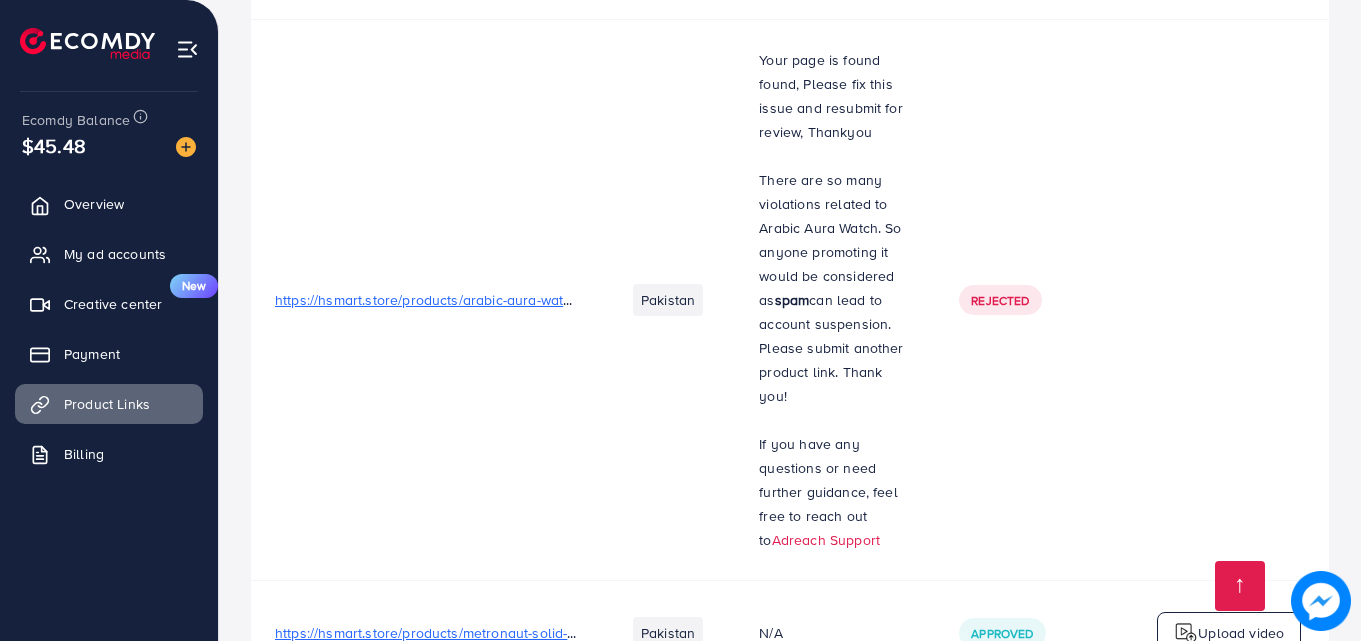 scroll, scrollTop: 693, scrollLeft: 0, axis: vertical 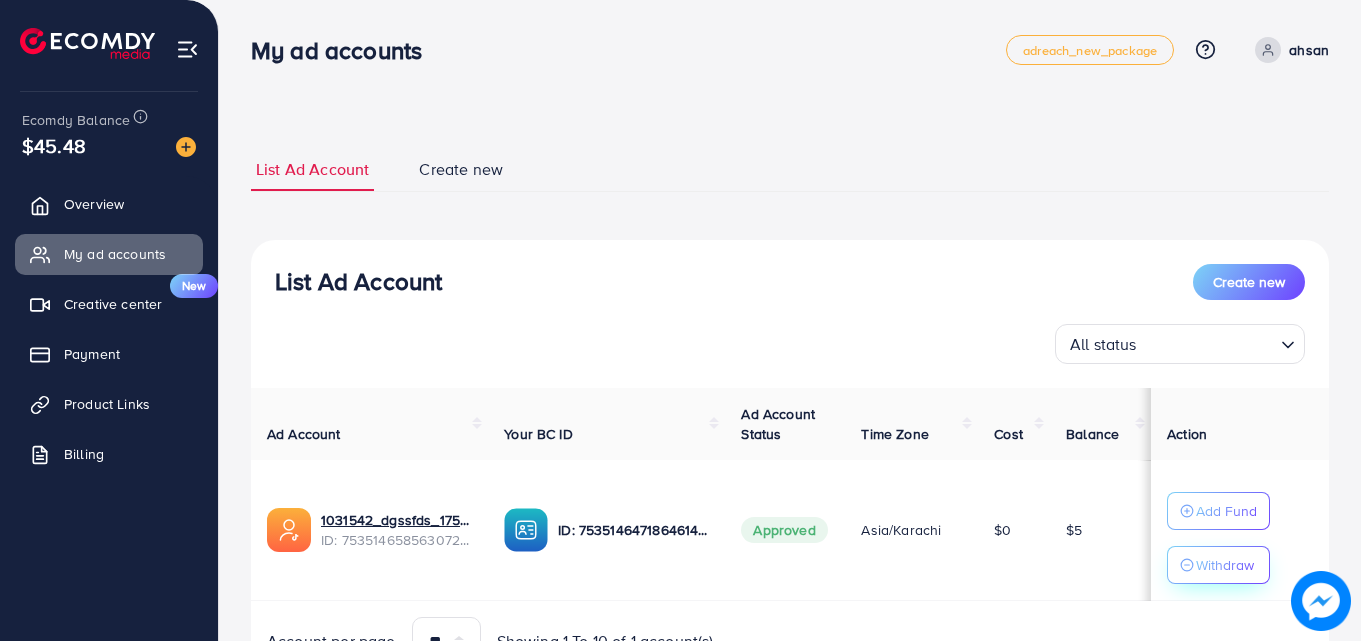 click on "Withdraw" at bounding box center (1225, 565) 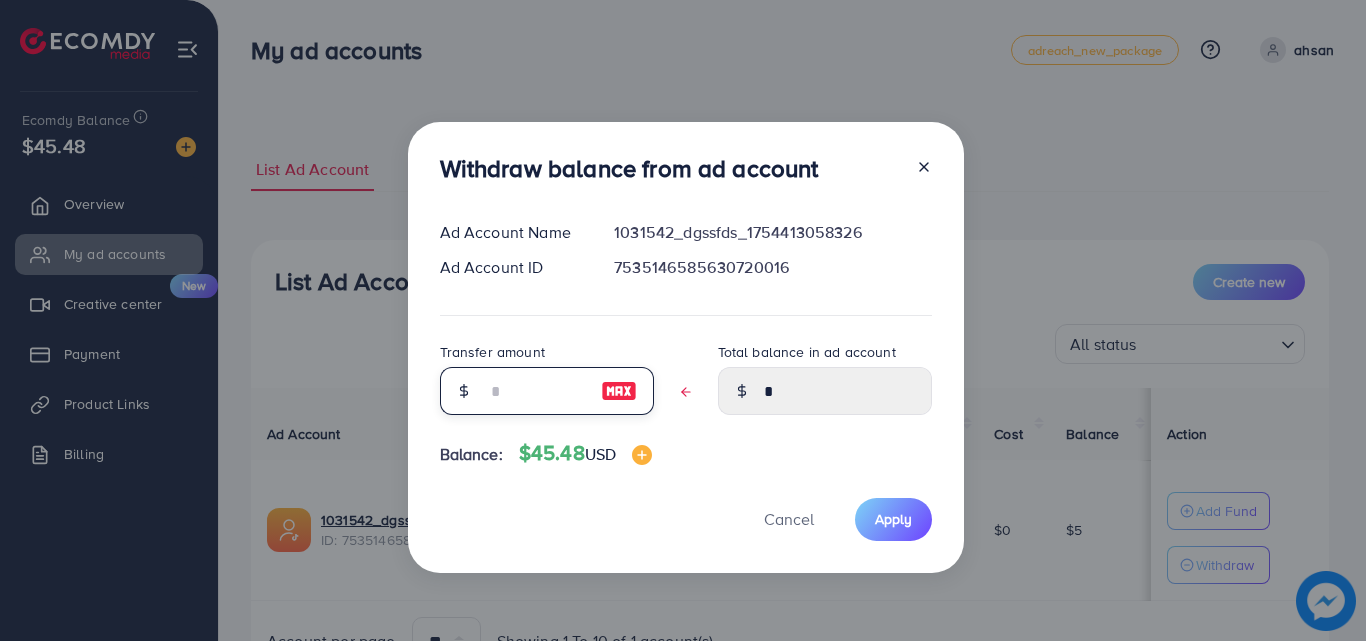 click at bounding box center (536, 391) 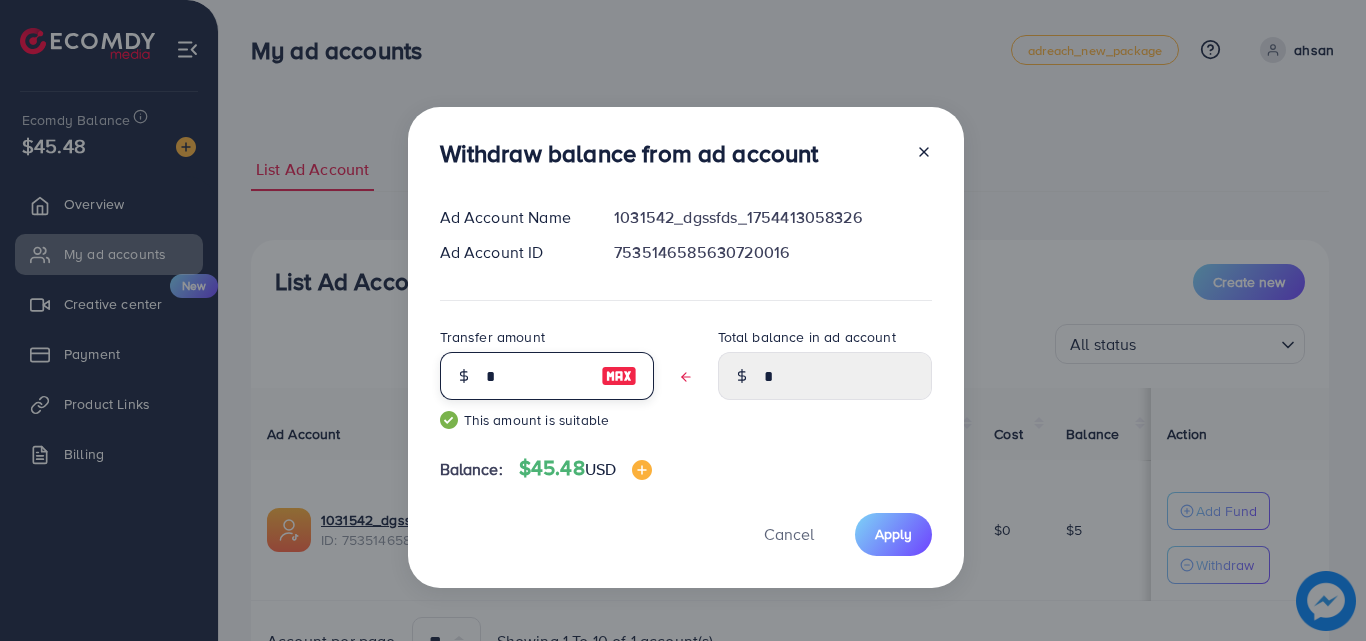 type on "****" 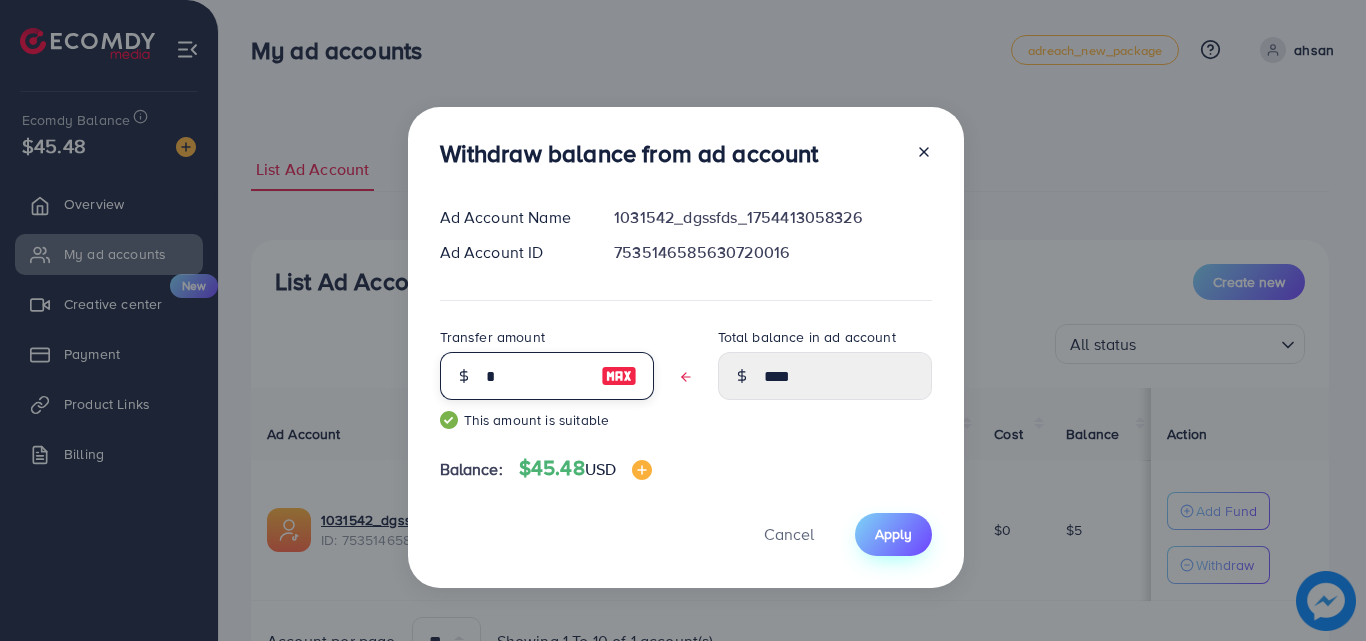 type on "*" 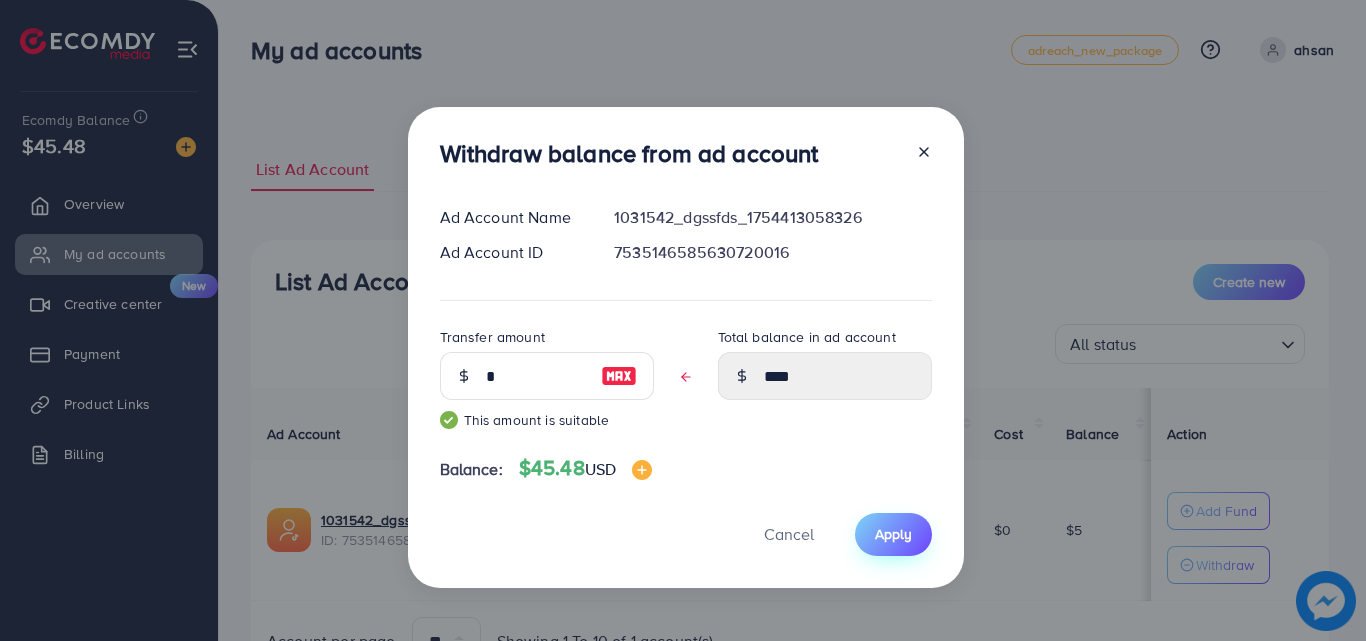 click on "Apply" at bounding box center (893, 534) 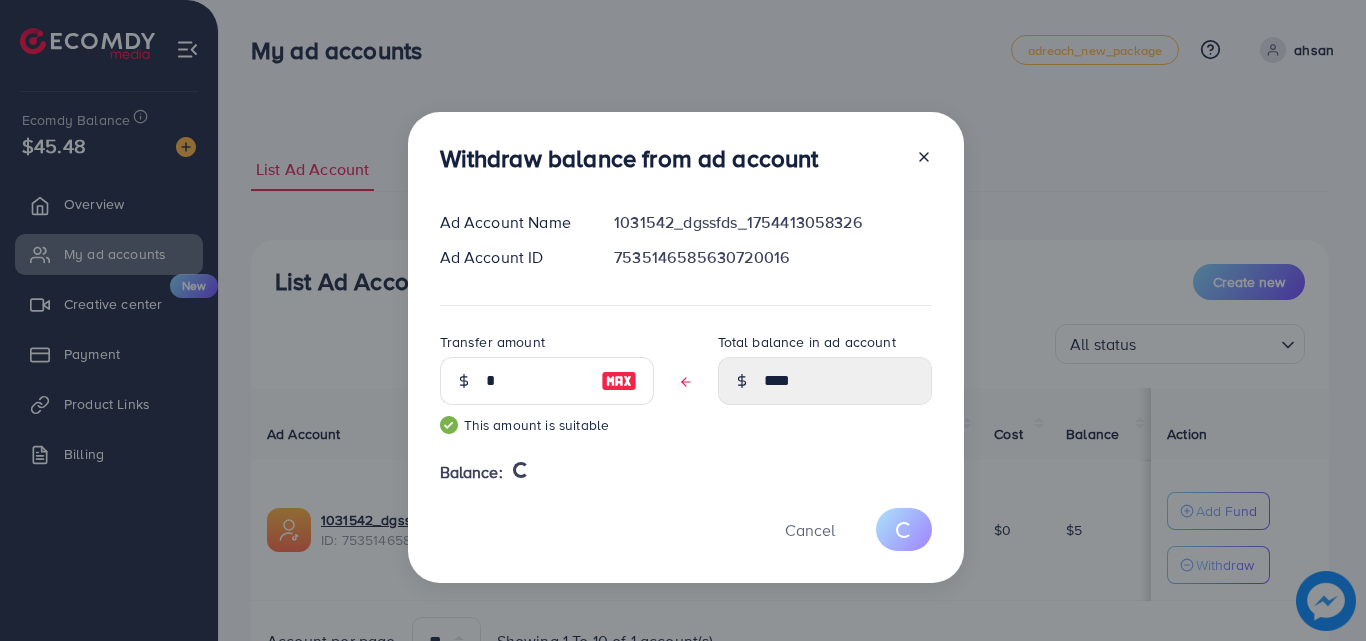 type 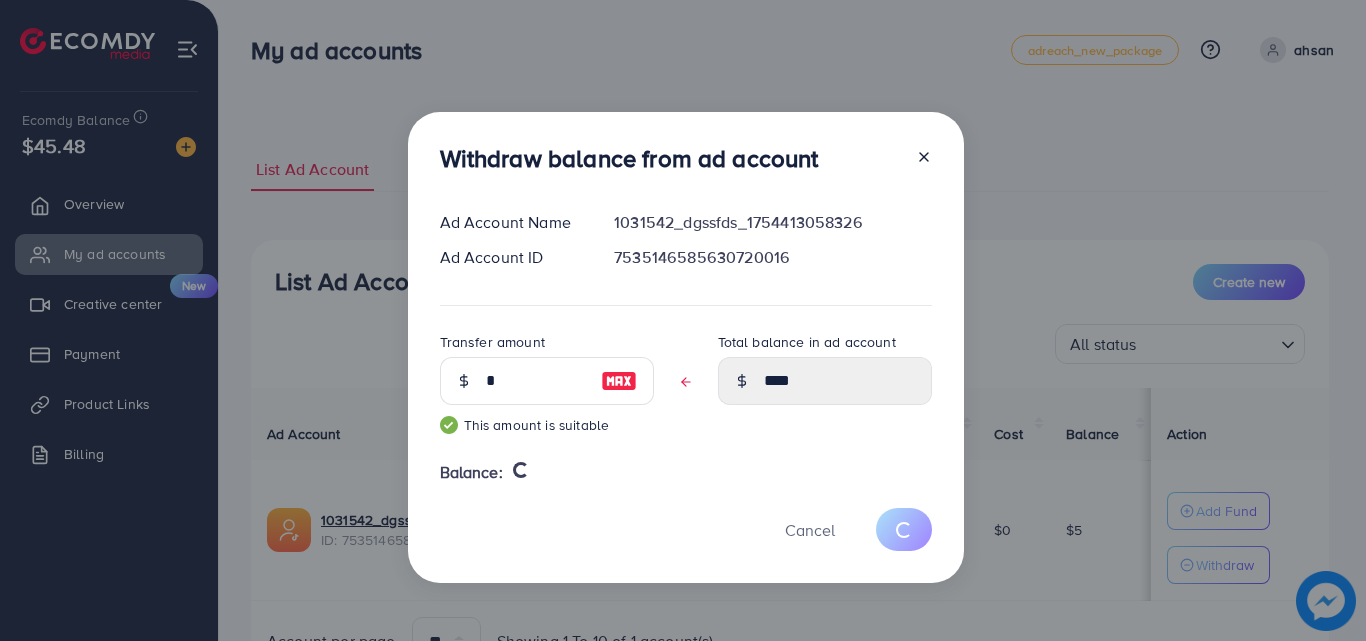 type on "*" 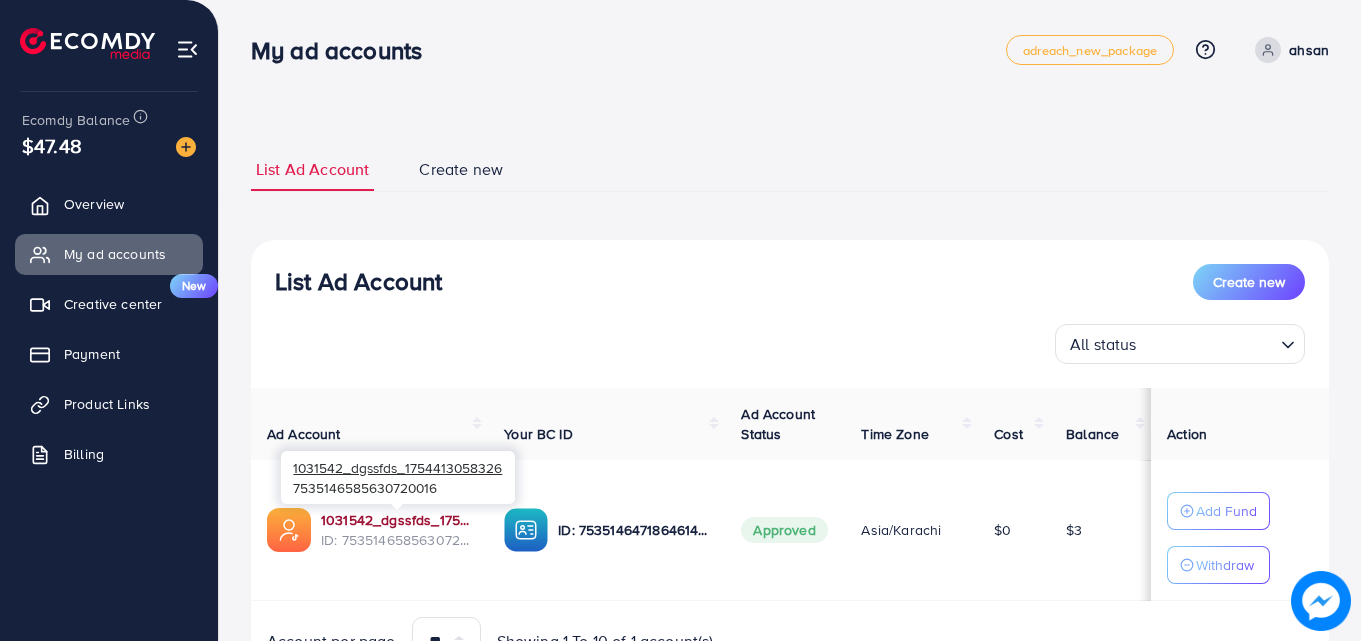 click on "1031542_dgssfds_1754413058326" at bounding box center (396, 520) 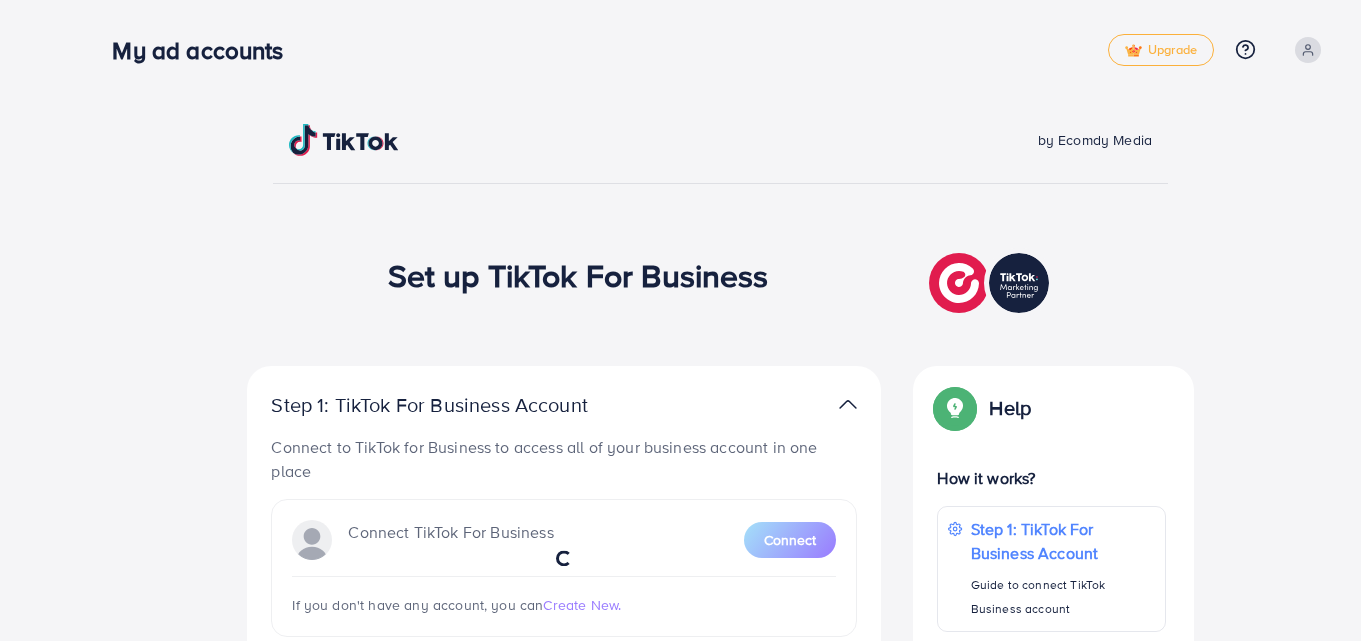 scroll, scrollTop: 0, scrollLeft: 0, axis: both 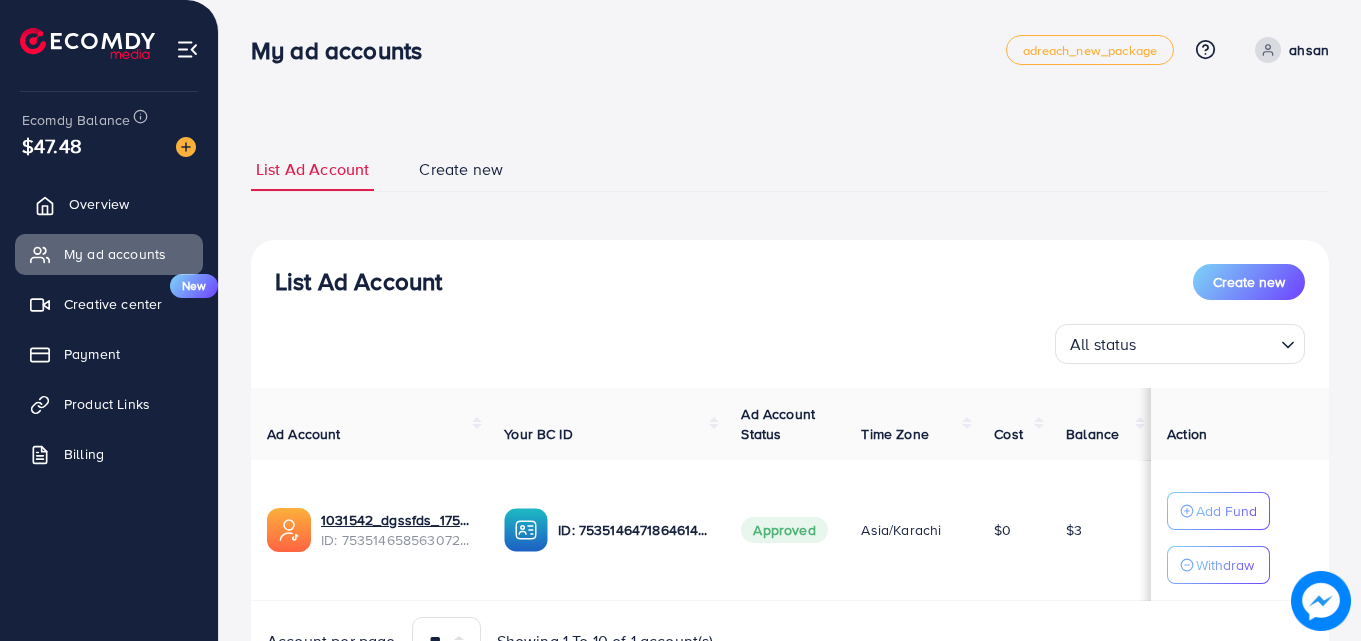 click on "Overview" at bounding box center (99, 204) 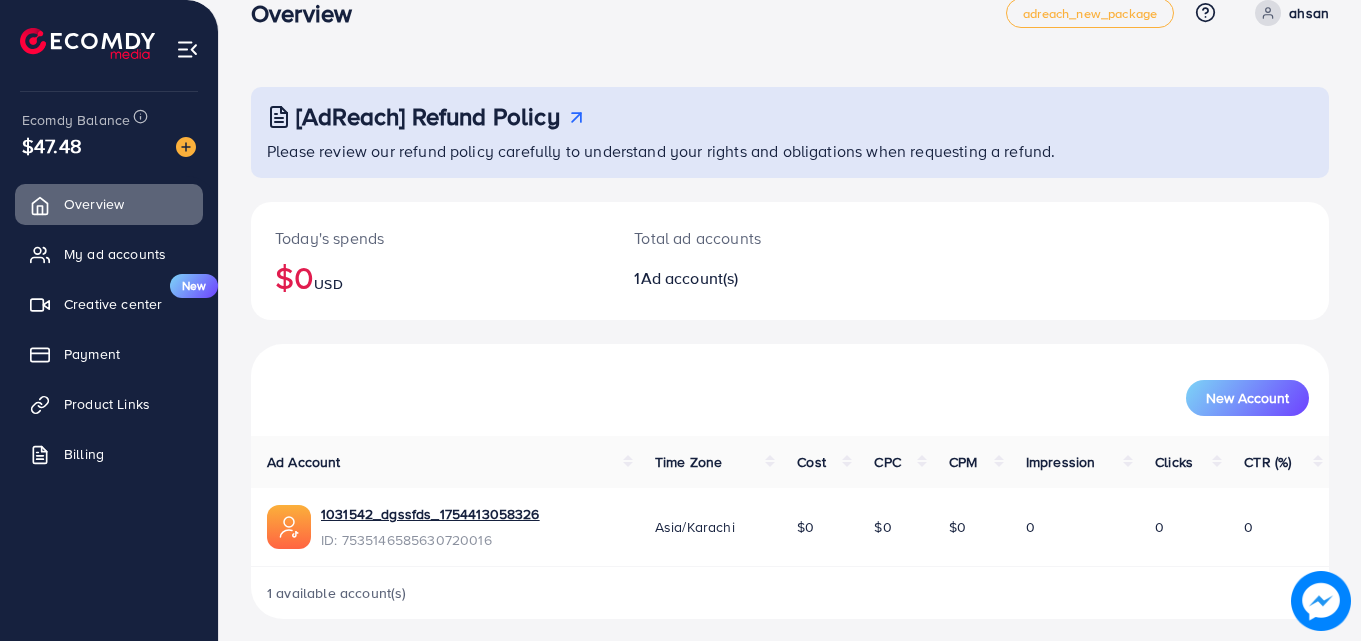 scroll, scrollTop: 47, scrollLeft: 0, axis: vertical 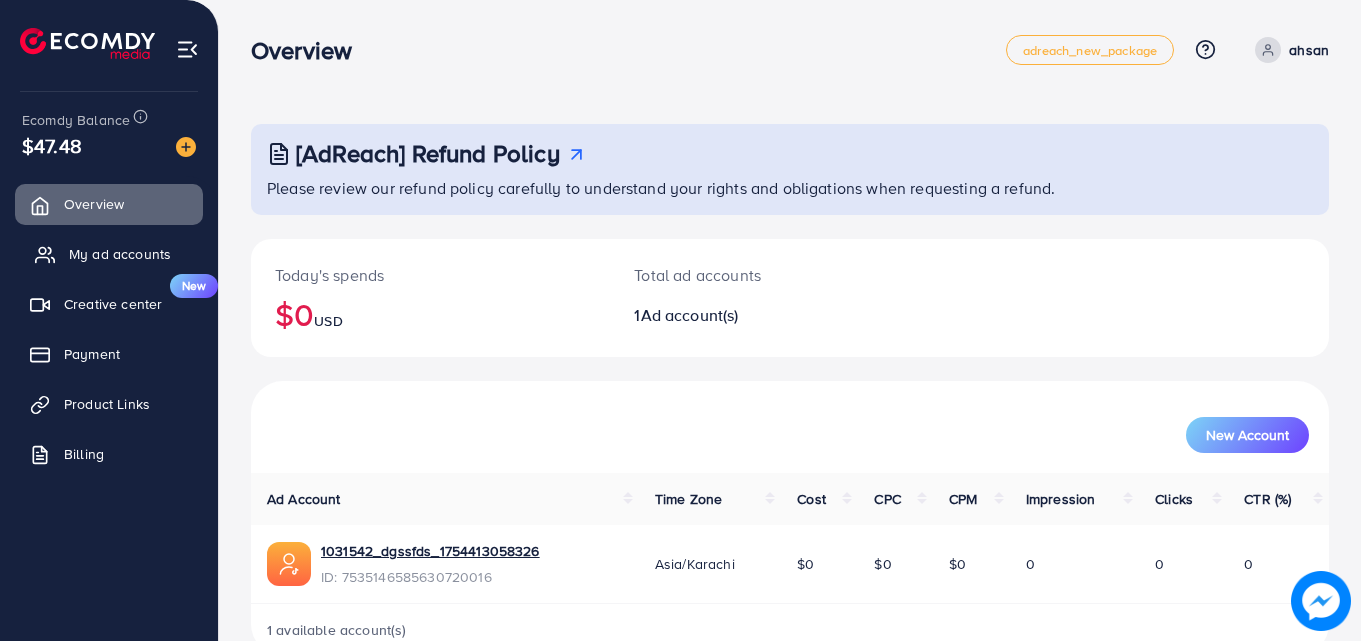 click on "My ad accounts" at bounding box center [120, 254] 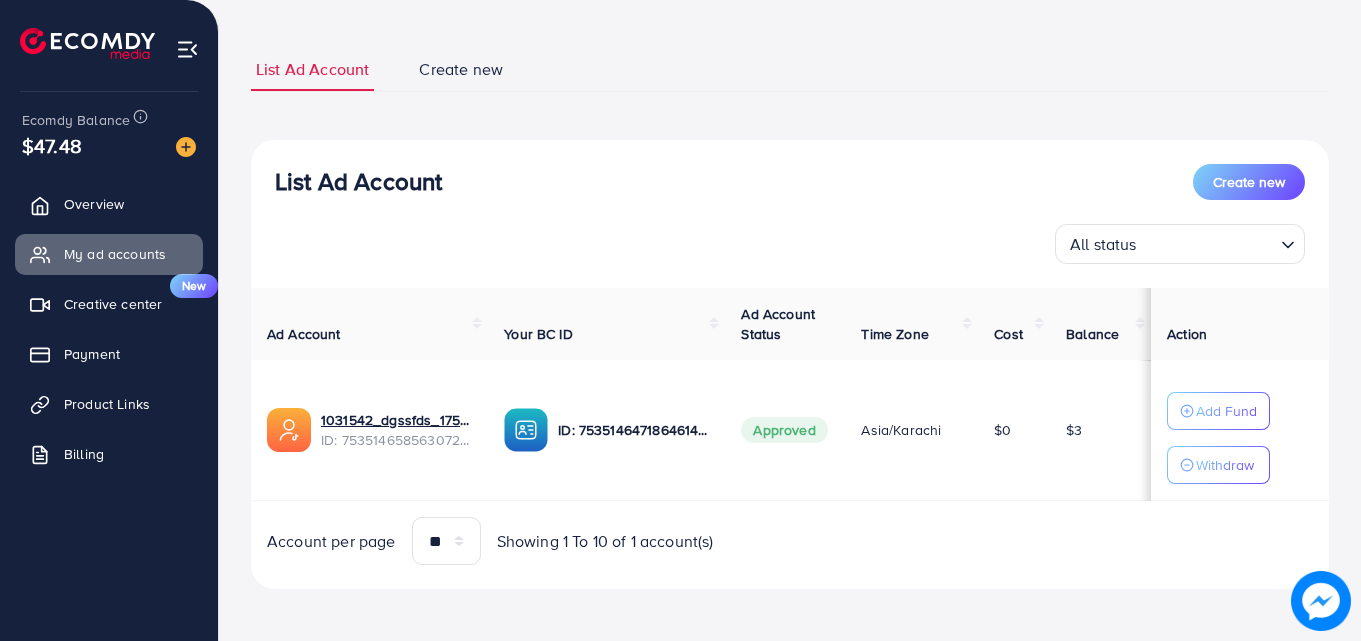 scroll, scrollTop: 104, scrollLeft: 0, axis: vertical 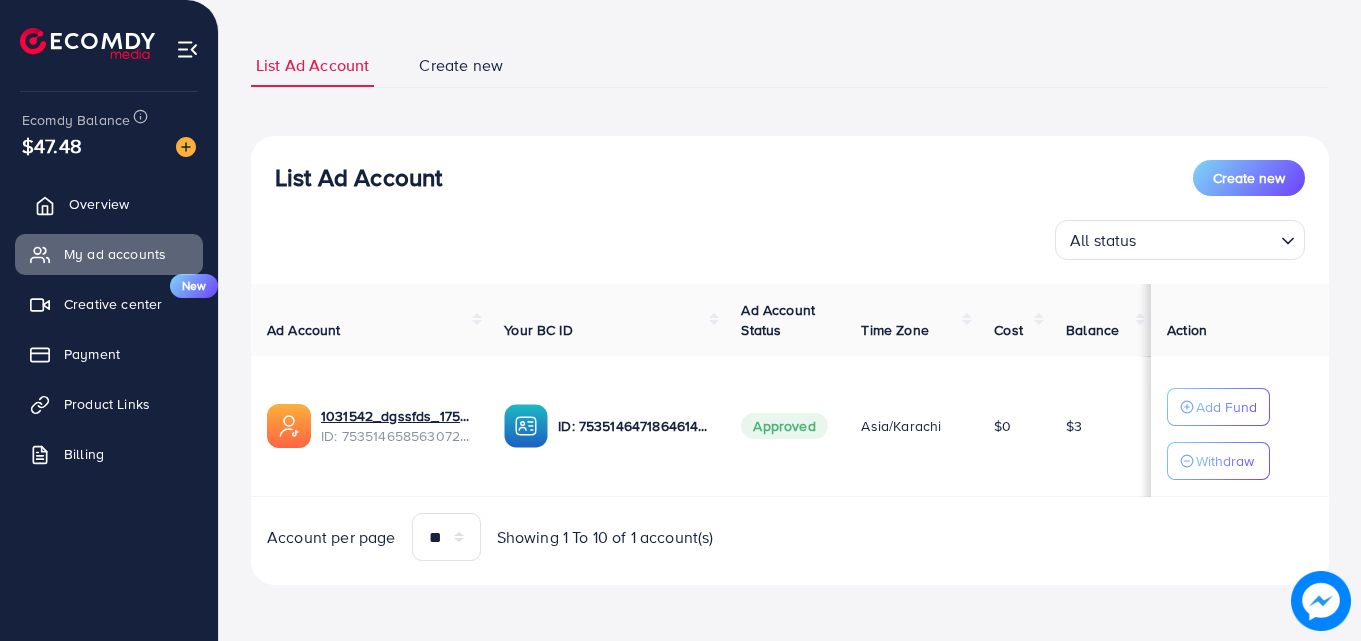 click on "Overview" at bounding box center [109, 204] 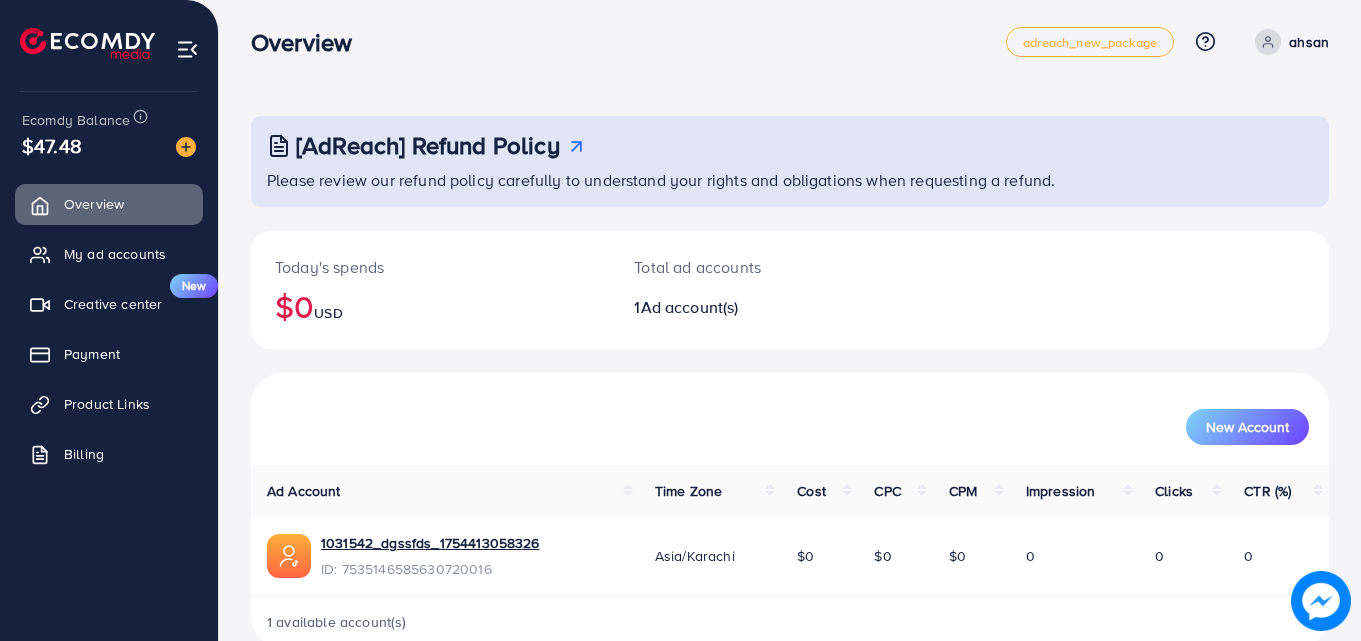 scroll, scrollTop: 47, scrollLeft: 0, axis: vertical 